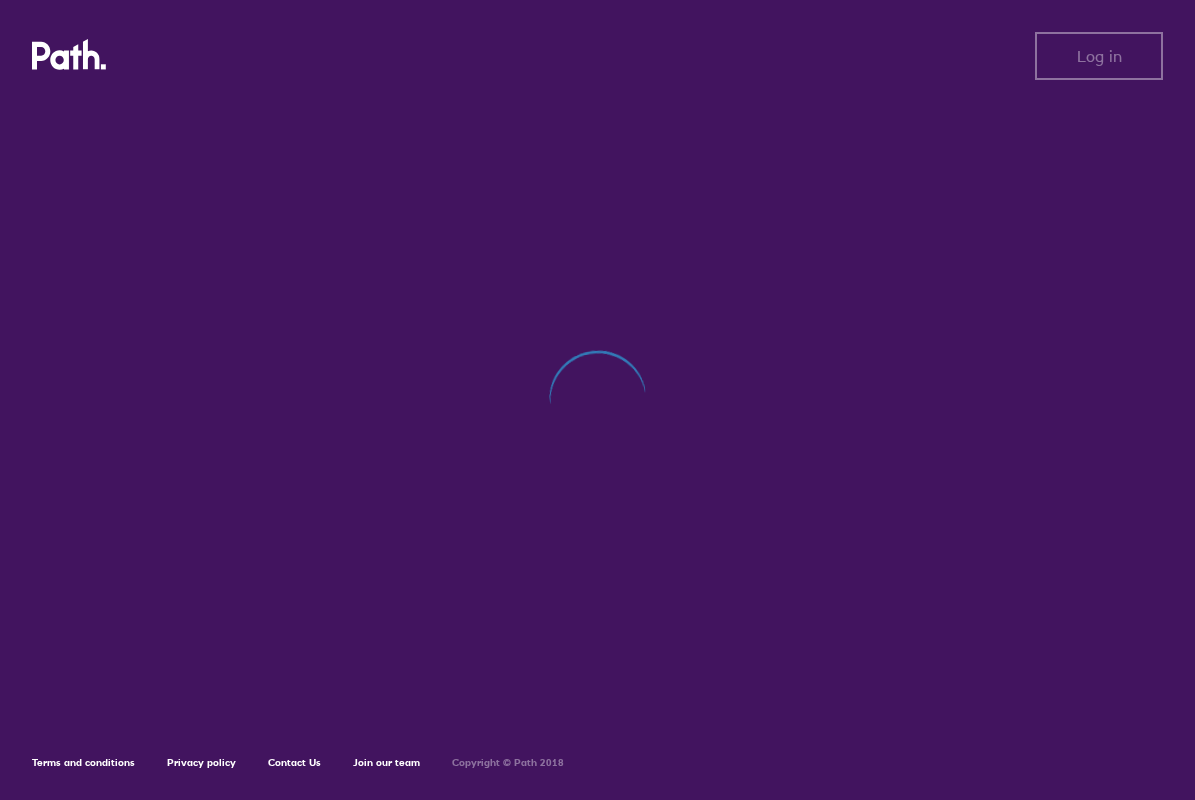 scroll, scrollTop: 0, scrollLeft: 0, axis: both 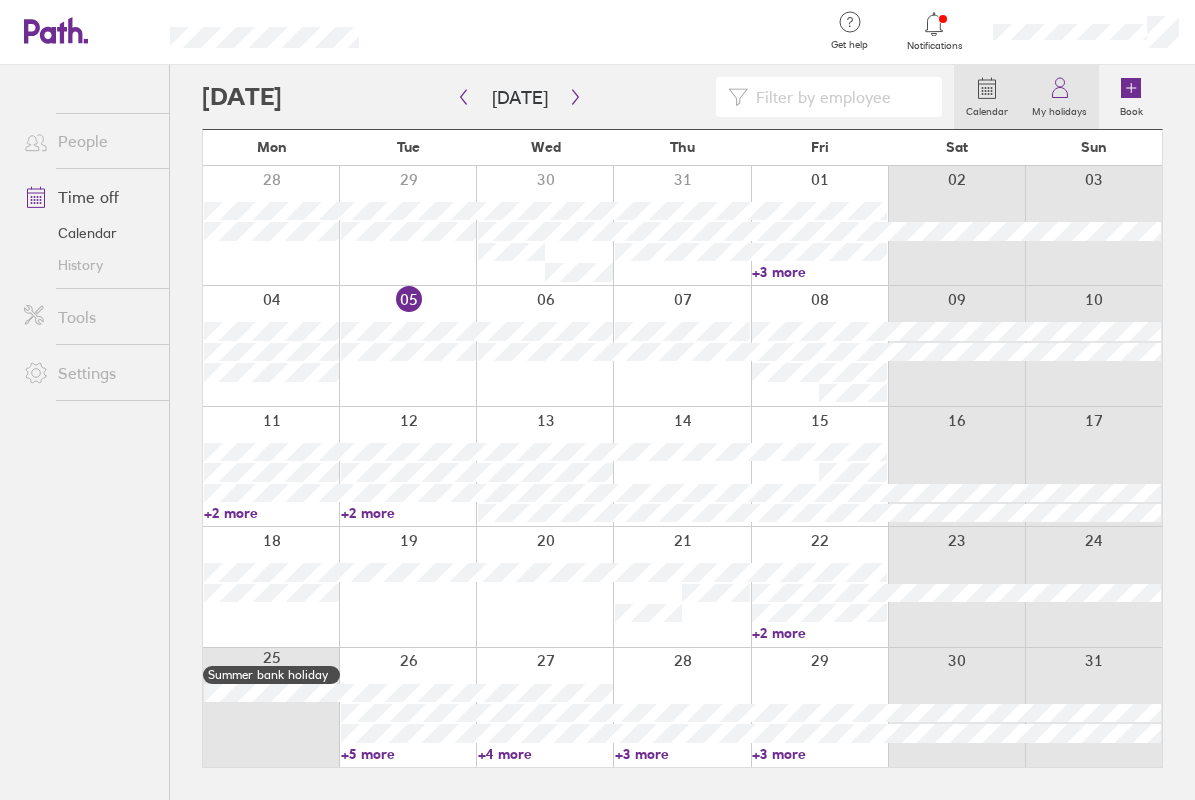 click on "My holidays" at bounding box center (1059, 97) 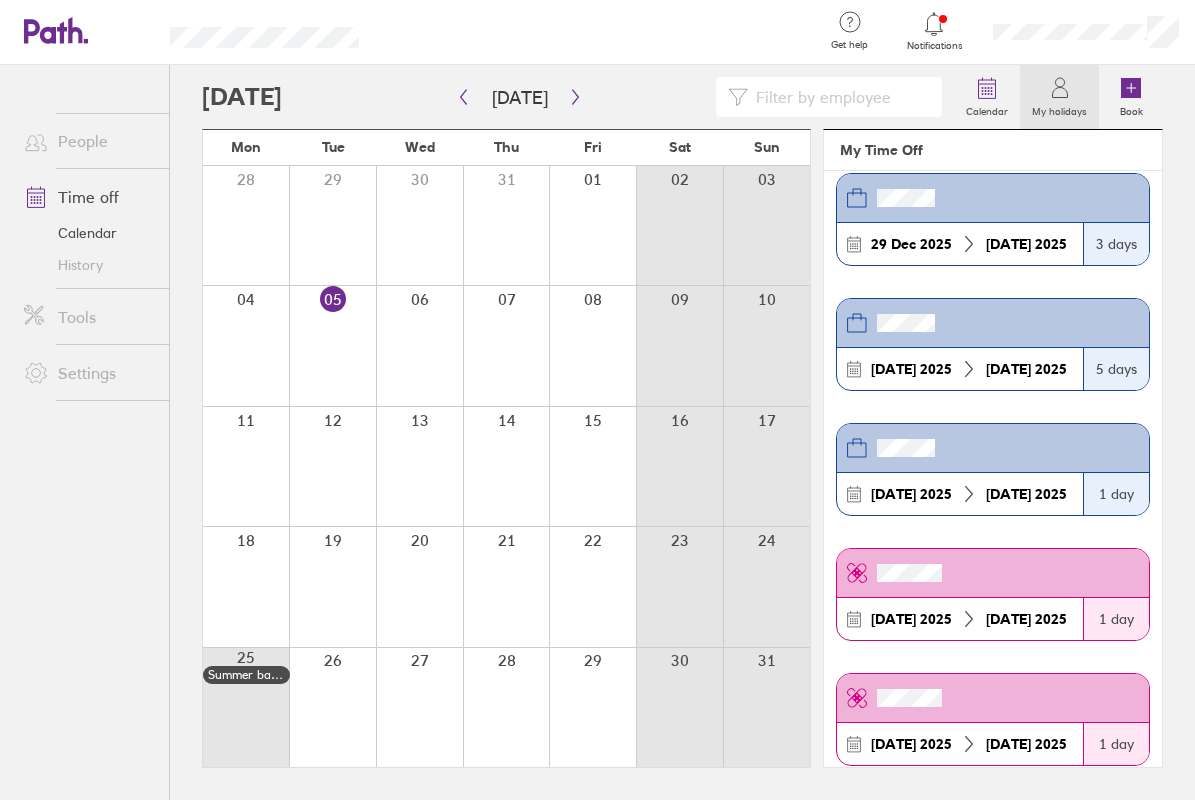 scroll, scrollTop: 0, scrollLeft: 0, axis: both 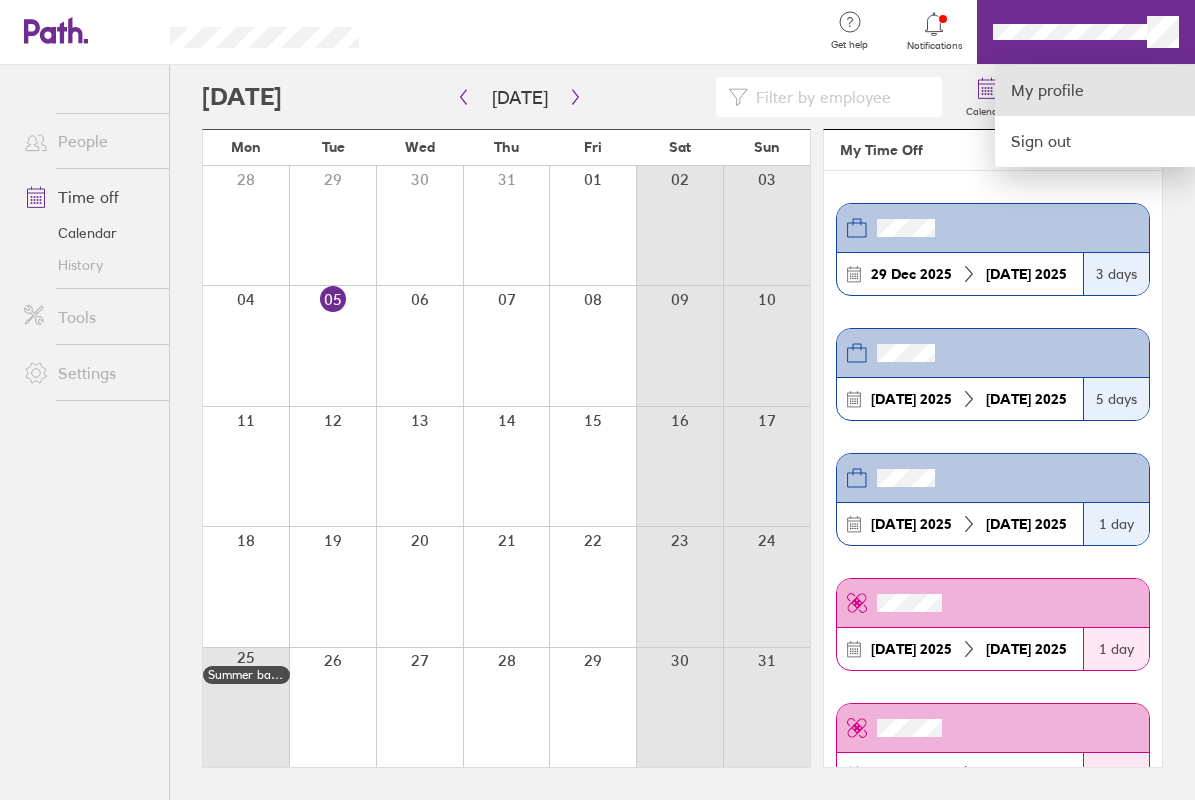 click on "My profile" at bounding box center [1095, 90] 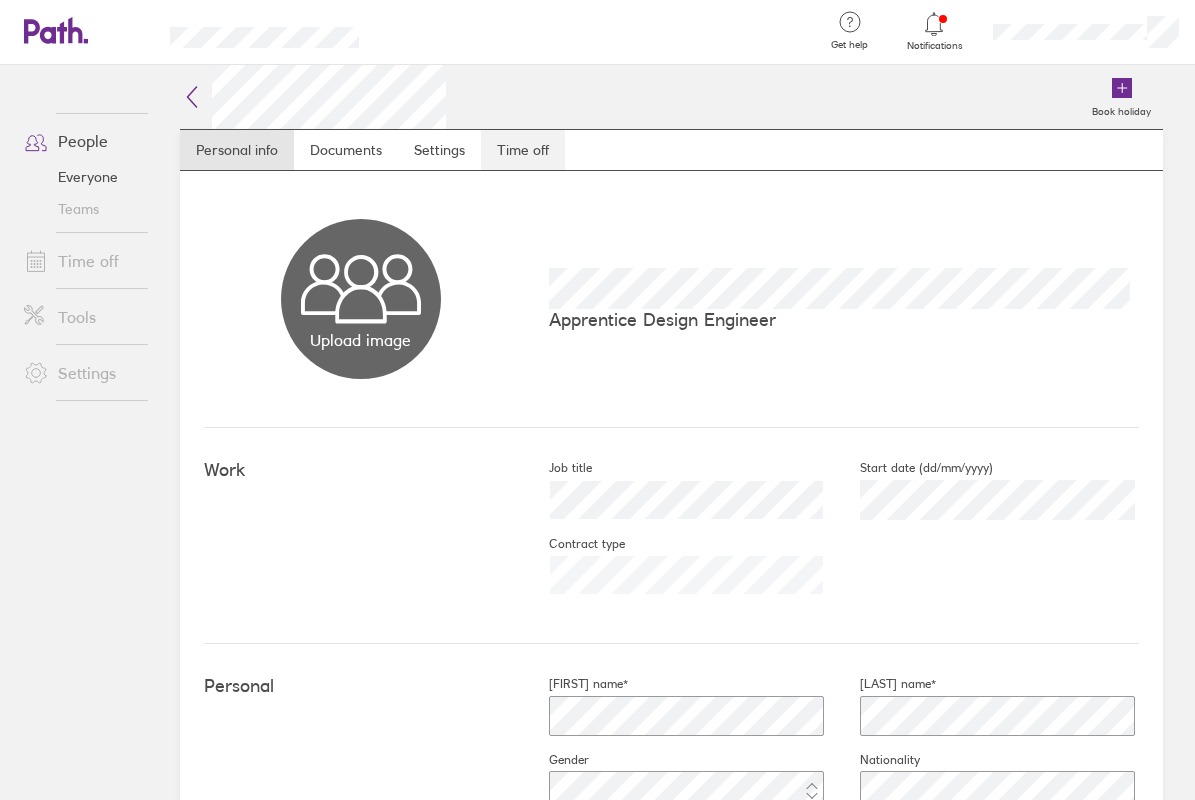 click on "Time off" at bounding box center (523, 150) 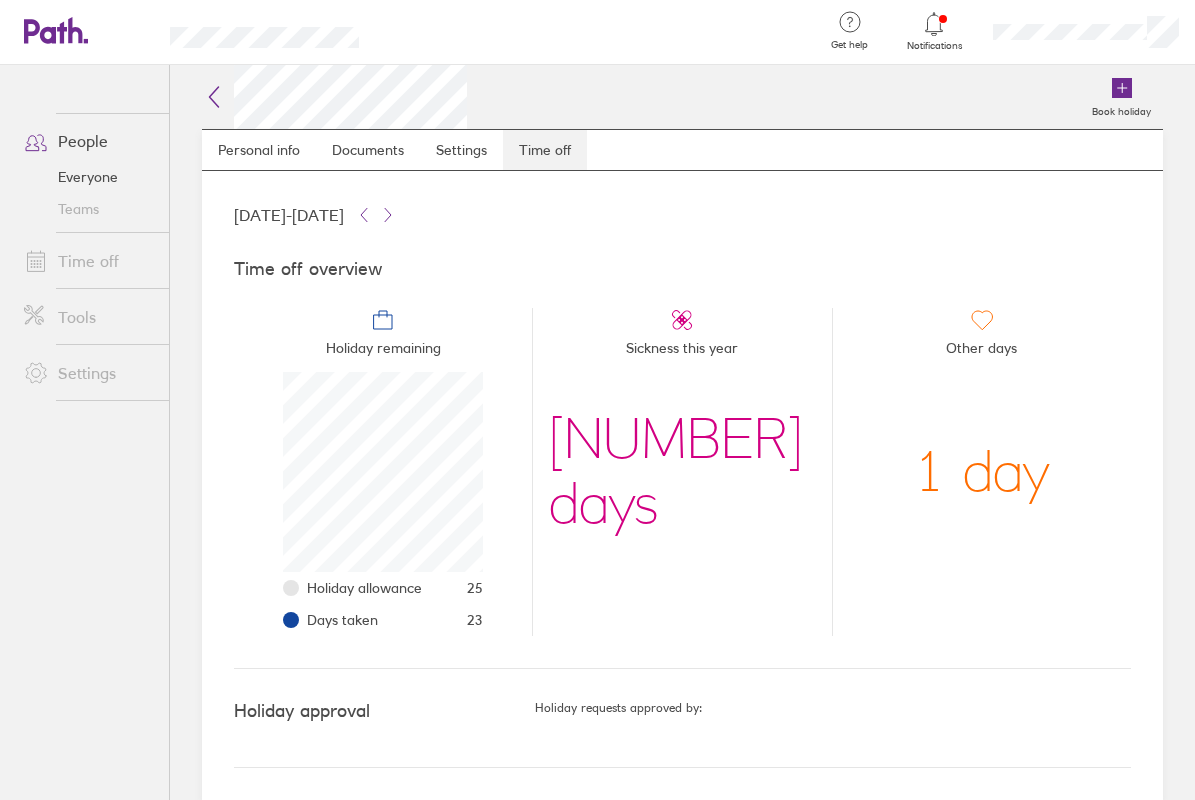 scroll, scrollTop: 999800, scrollLeft: 999800, axis: both 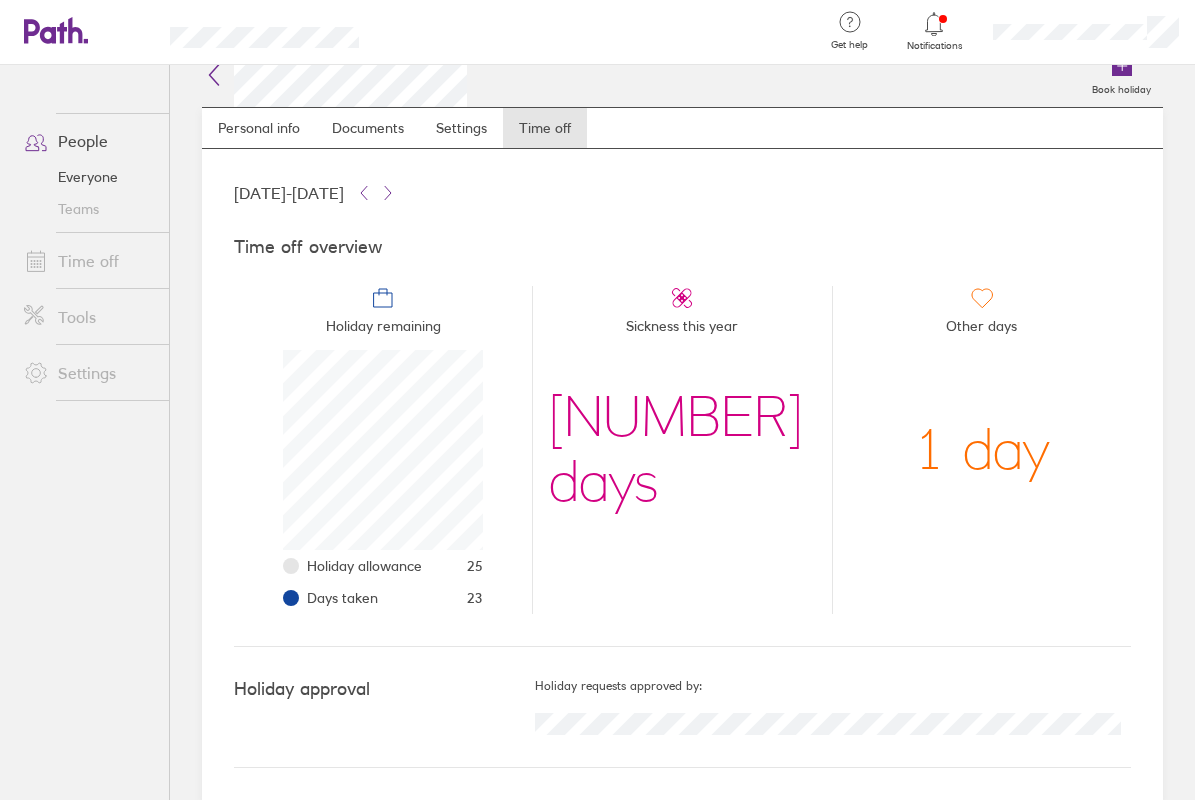 click on "Time off" at bounding box center [88, 261] 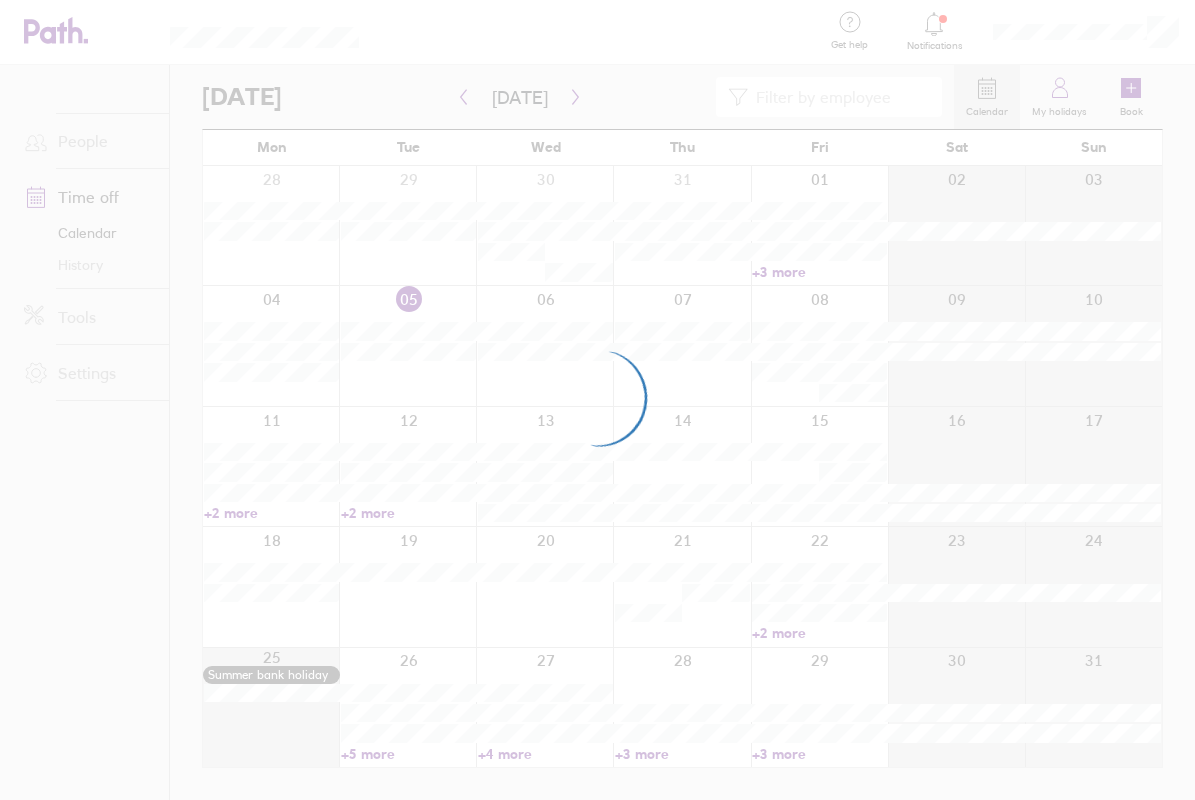 click at bounding box center (597, 400) 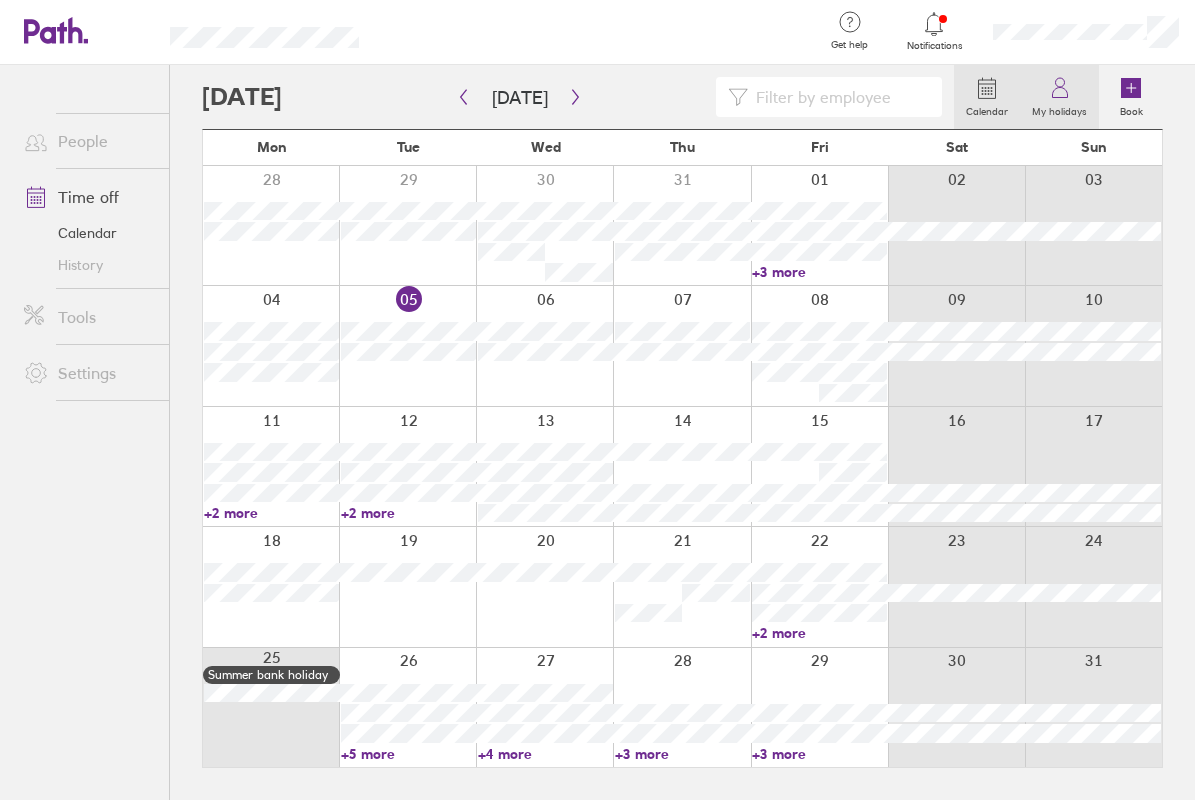 click 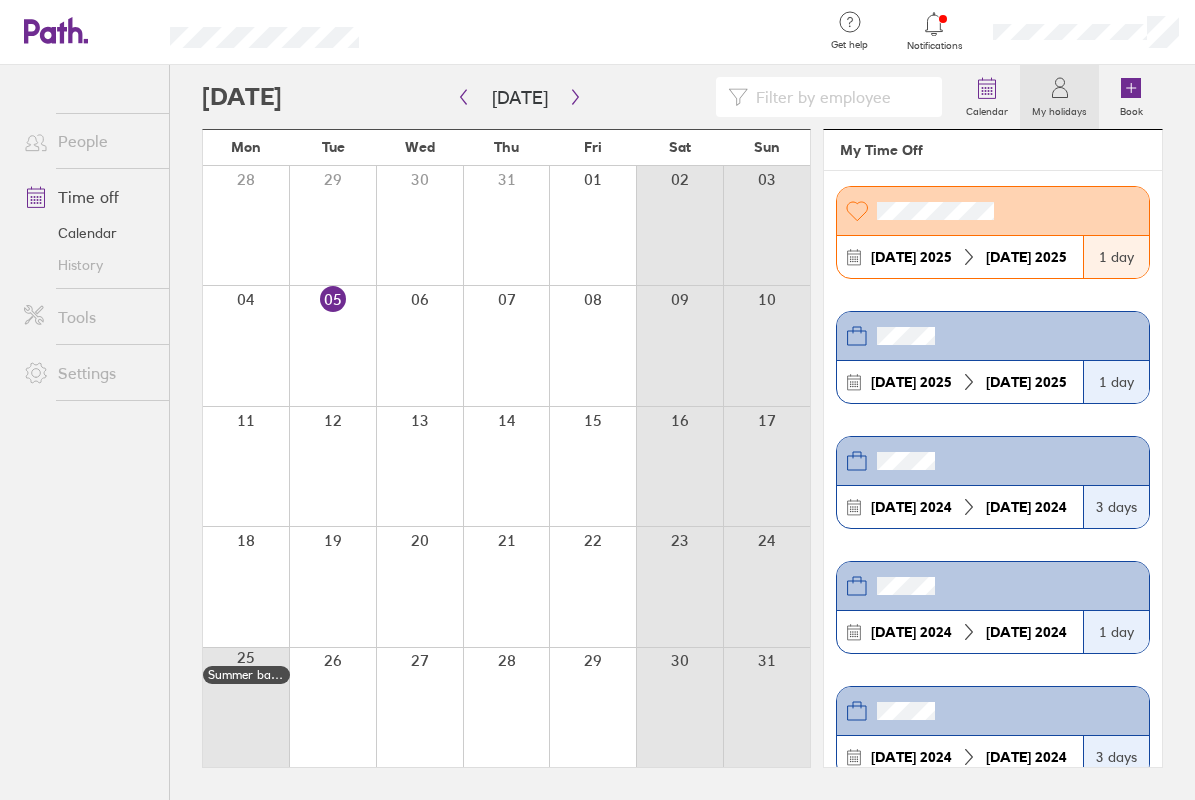 scroll, scrollTop: 900, scrollLeft: 0, axis: vertical 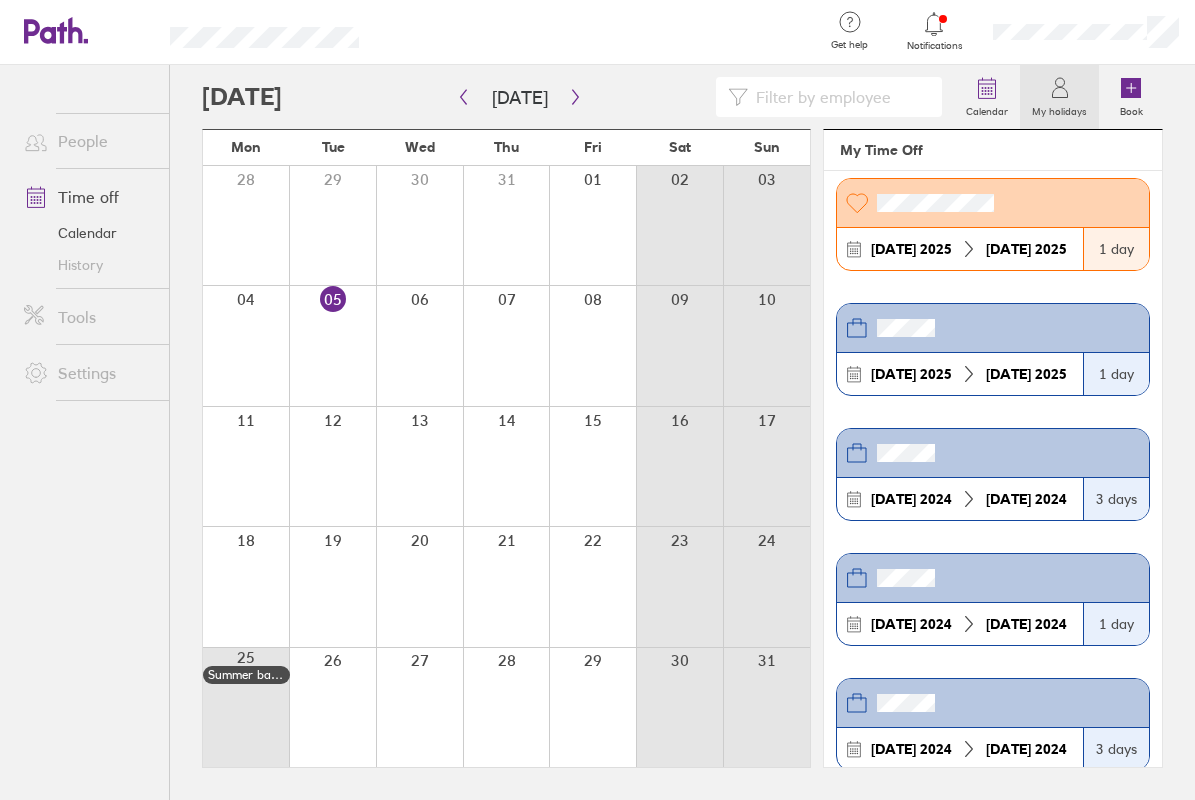 click at bounding box center [1086, 32] 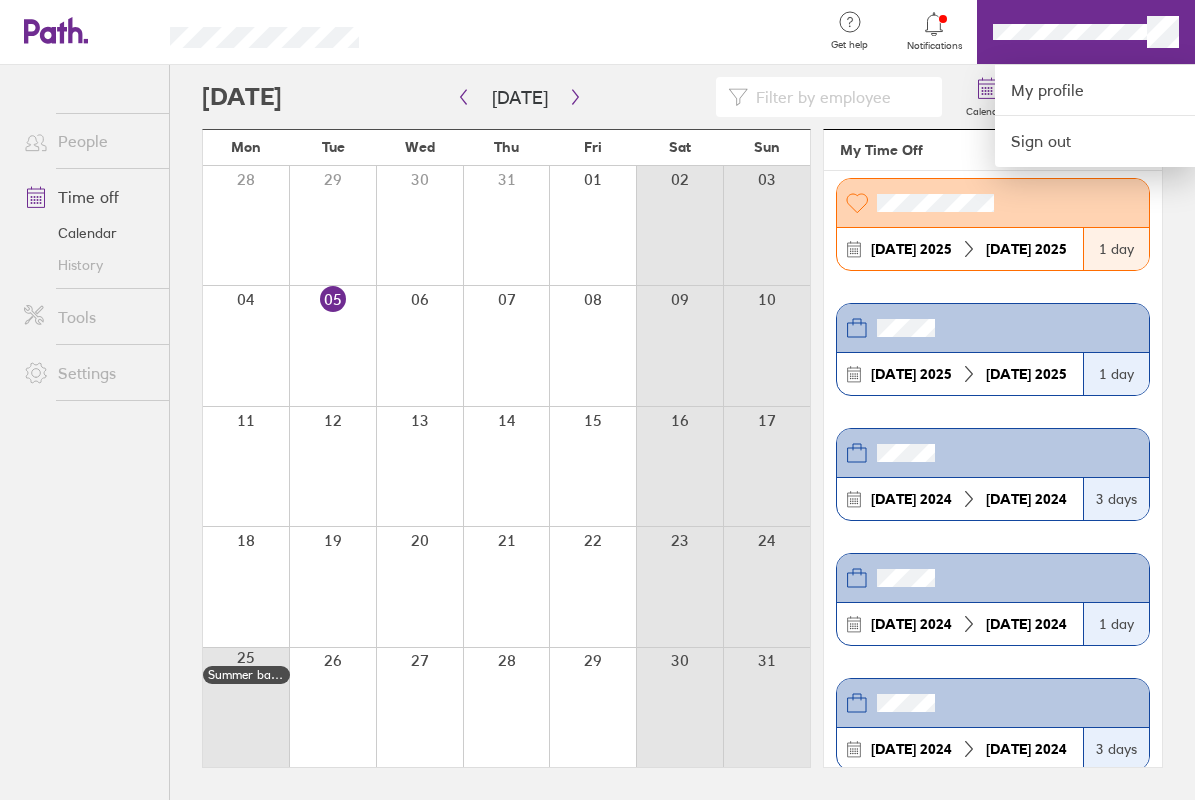 drag, startPoint x: 1104, startPoint y: 443, endPoint x: 1107, endPoint y: 422, distance: 21.213203 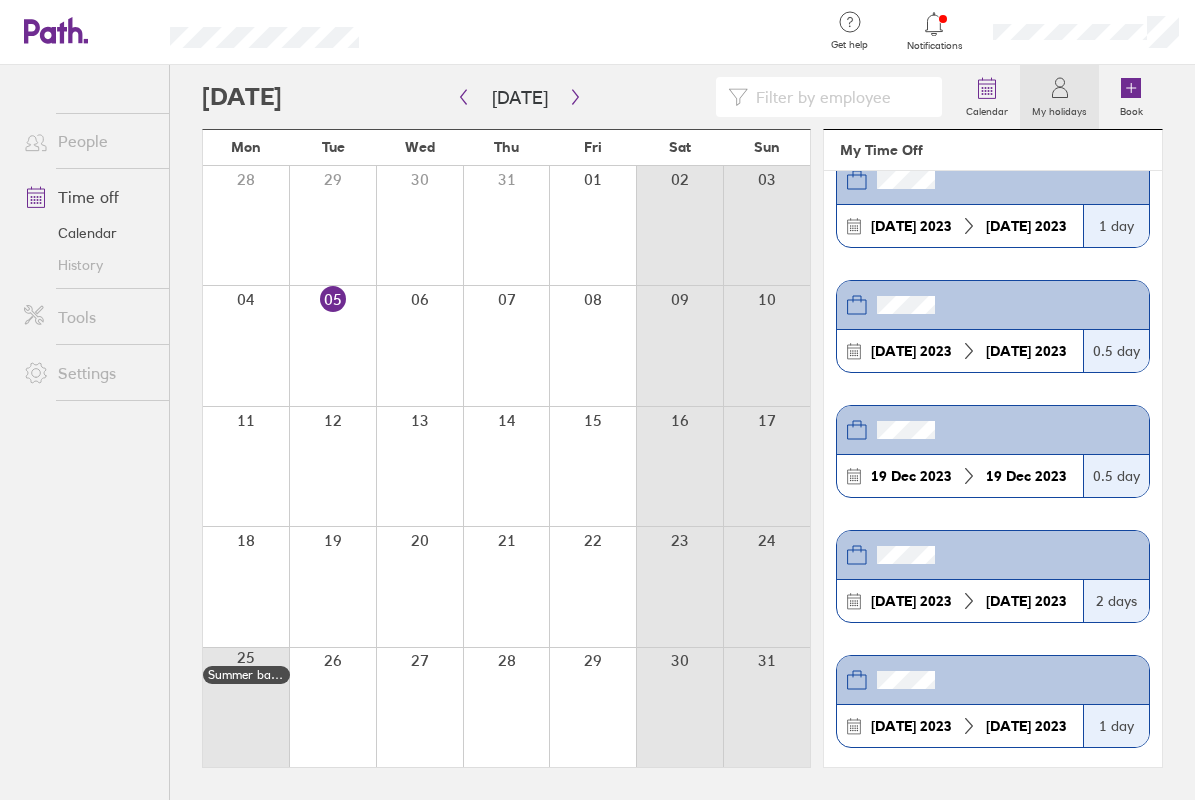scroll, scrollTop: 3436, scrollLeft: 0, axis: vertical 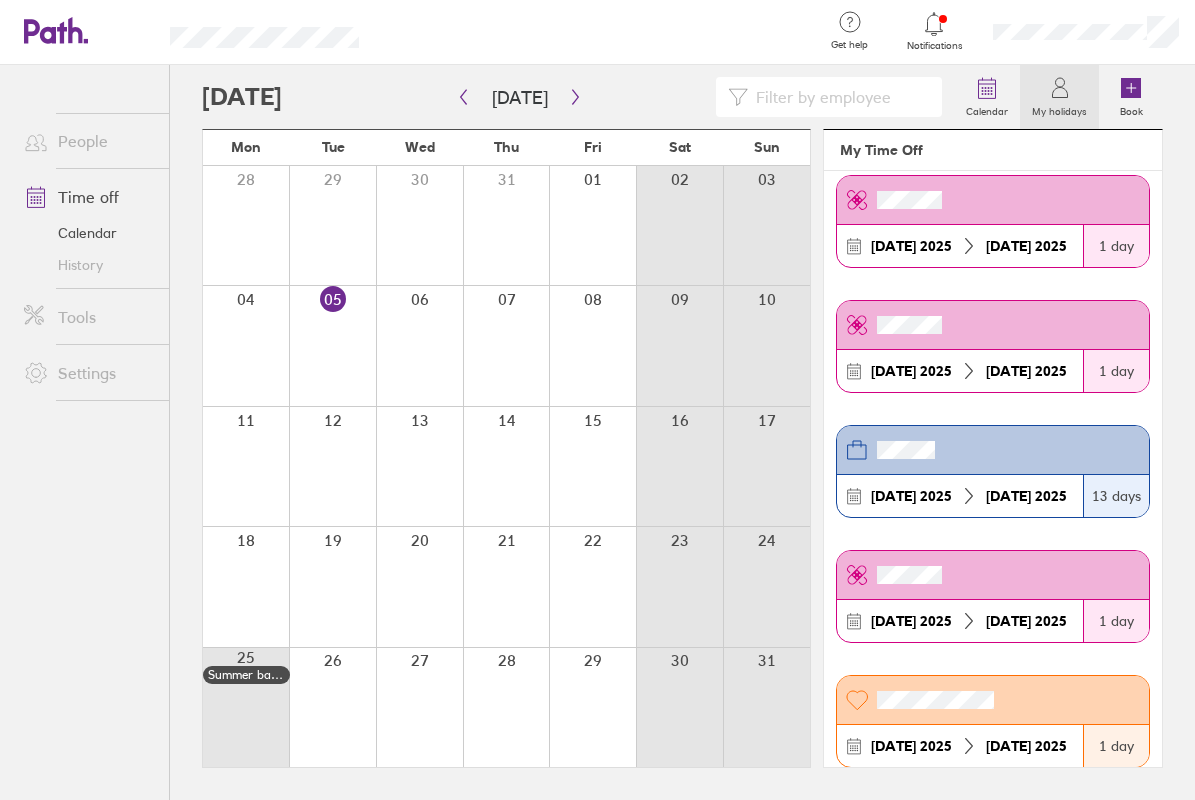 drag, startPoint x: 1142, startPoint y: 273, endPoint x: 1143, endPoint y: 243, distance: 30.016663 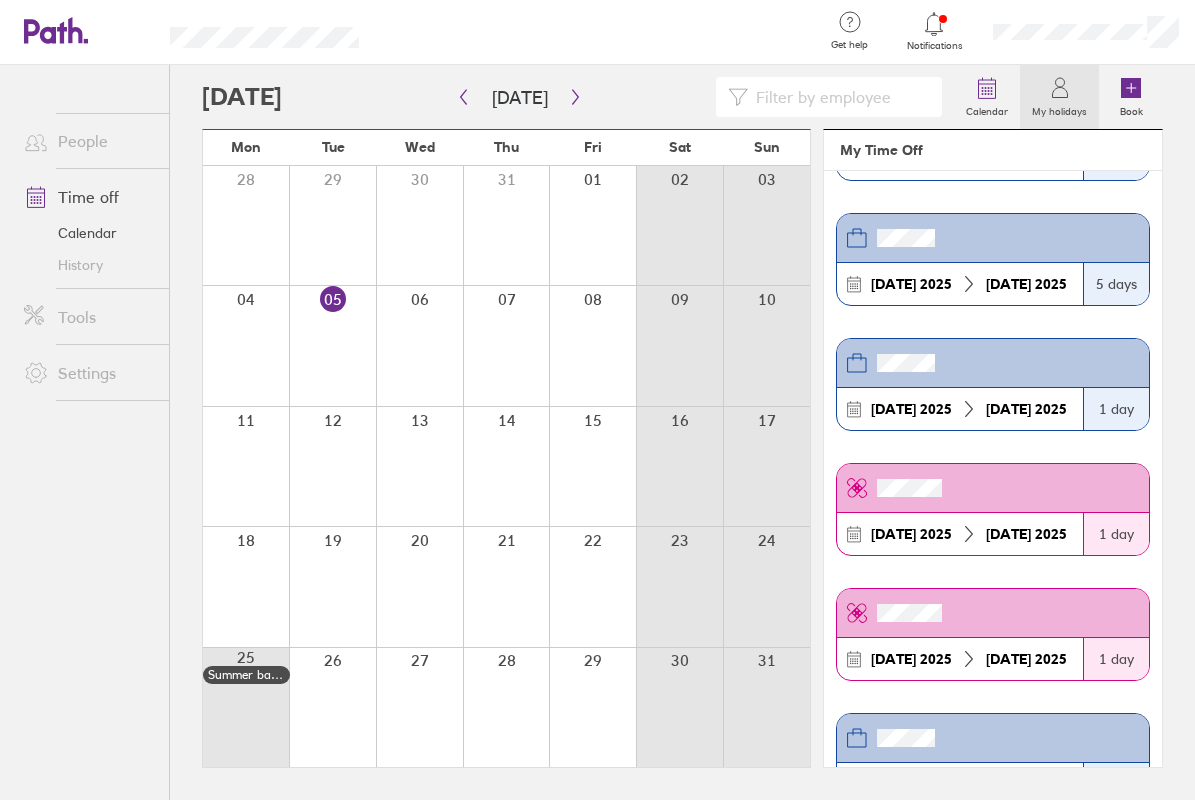 scroll, scrollTop: 0, scrollLeft: 0, axis: both 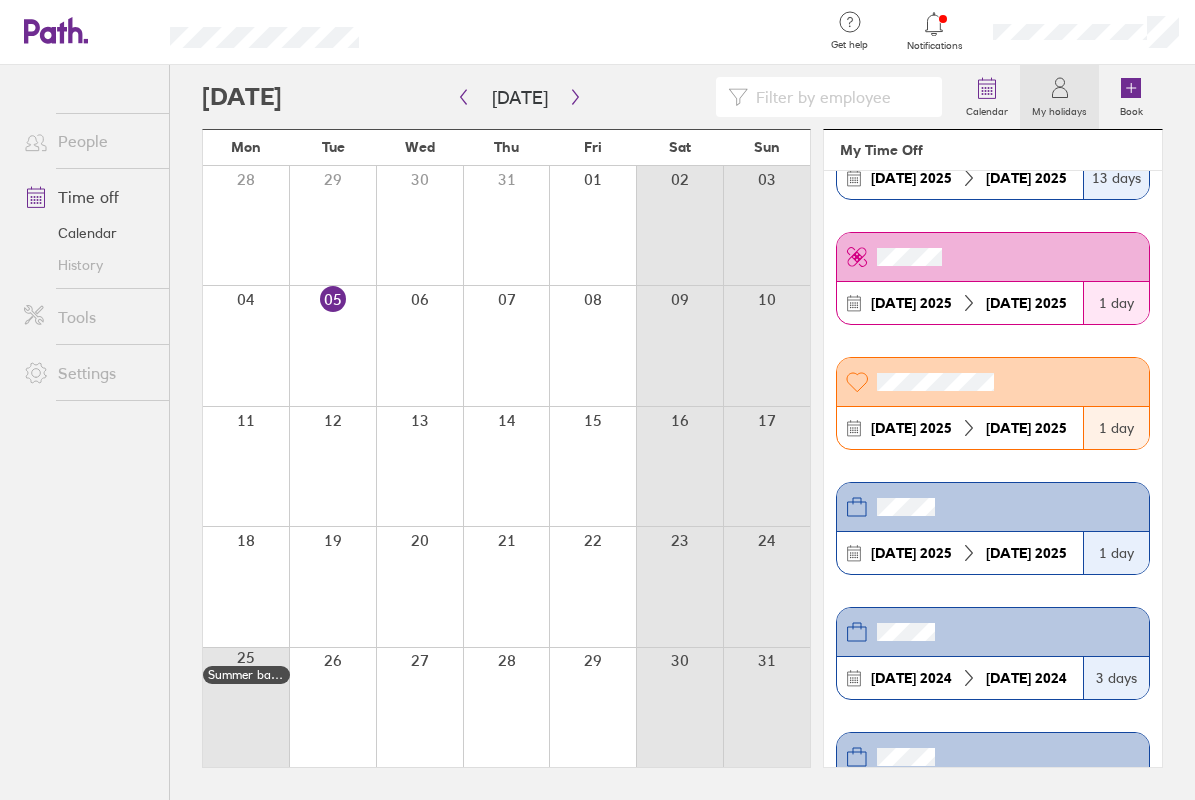drag, startPoint x: 1145, startPoint y: 332, endPoint x: 1157, endPoint y: 326, distance: 13.416408 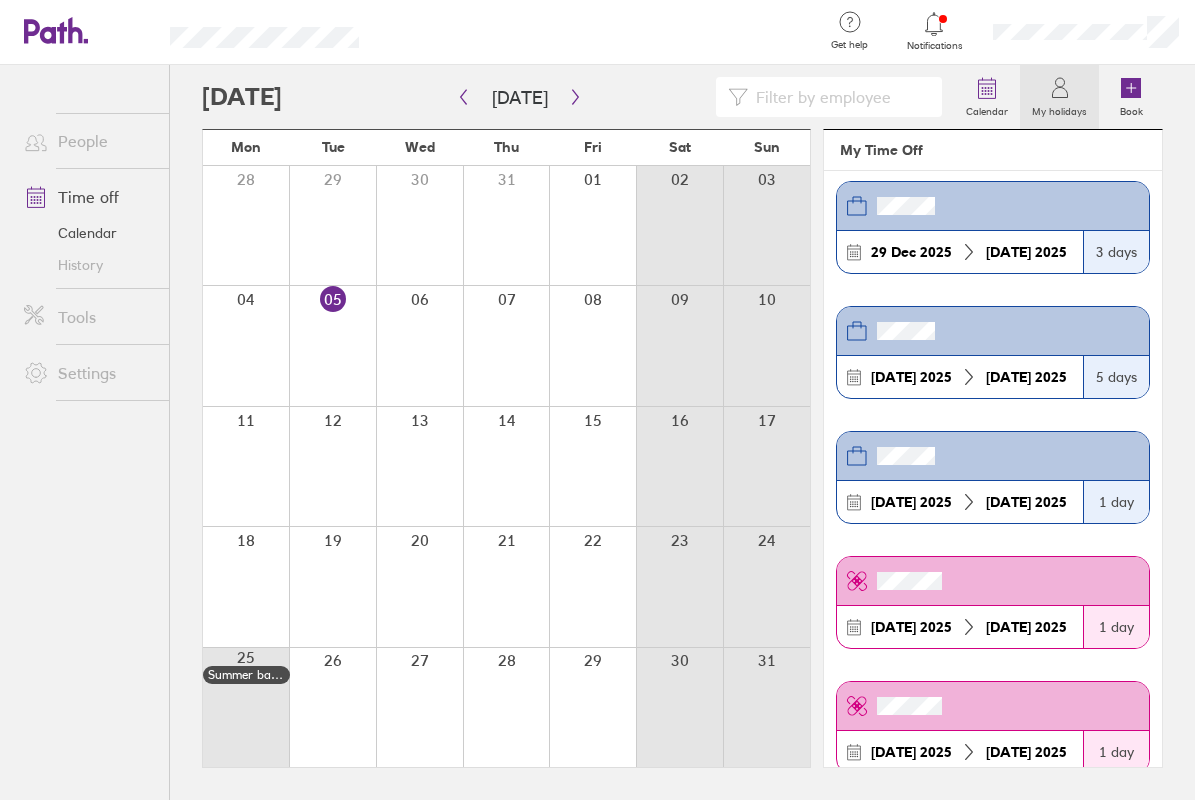 scroll, scrollTop: 0, scrollLeft: 0, axis: both 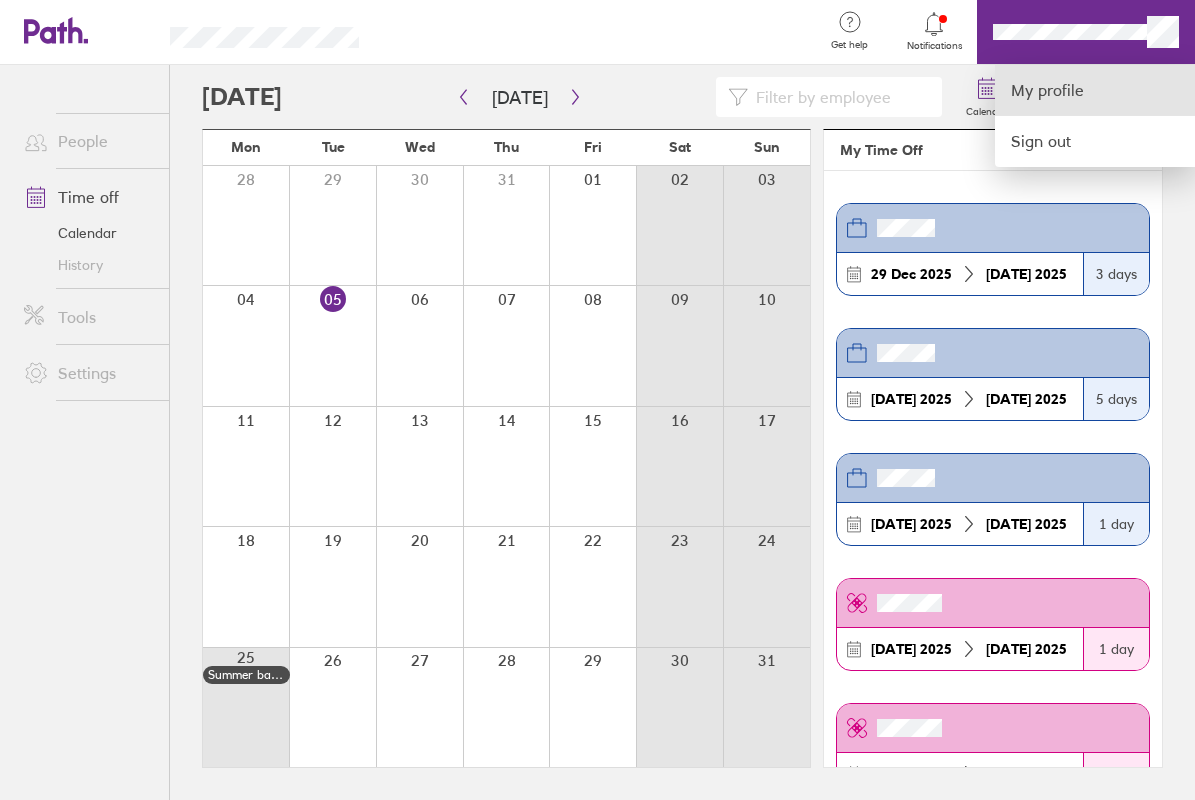 click on "My profile" at bounding box center [1095, 90] 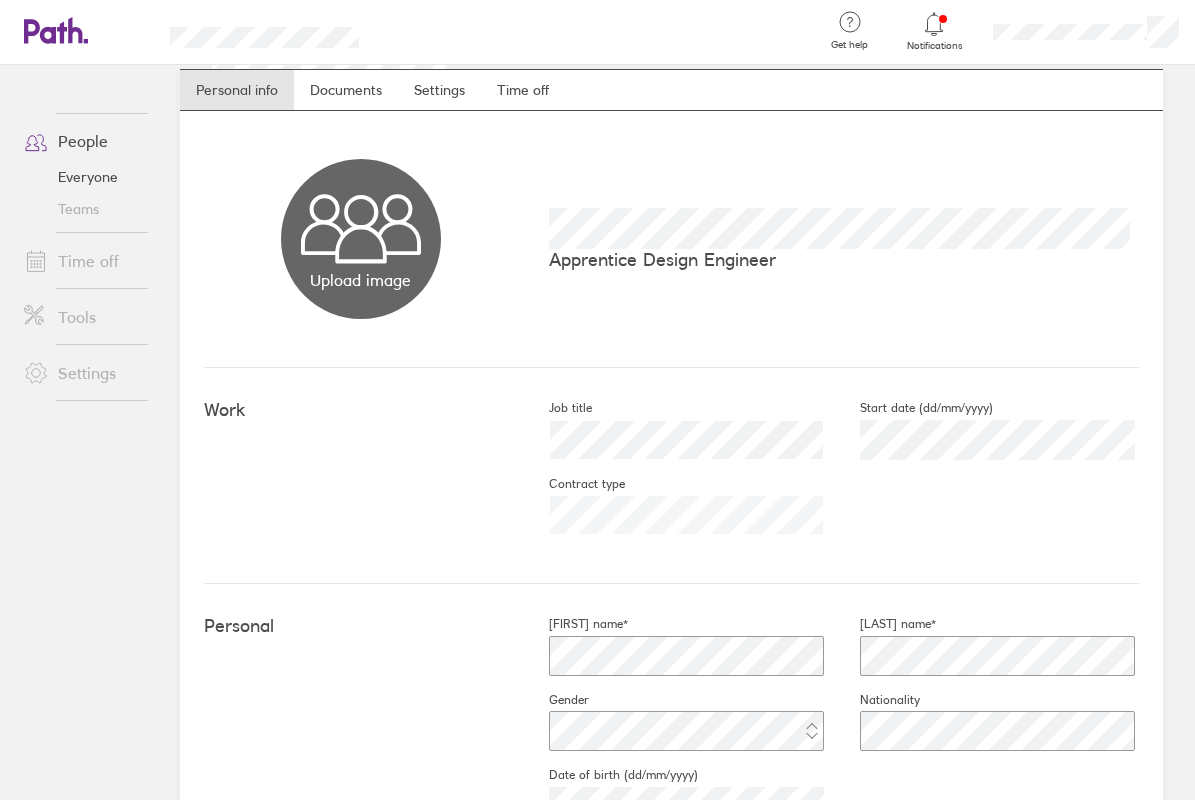 scroll, scrollTop: 0, scrollLeft: 0, axis: both 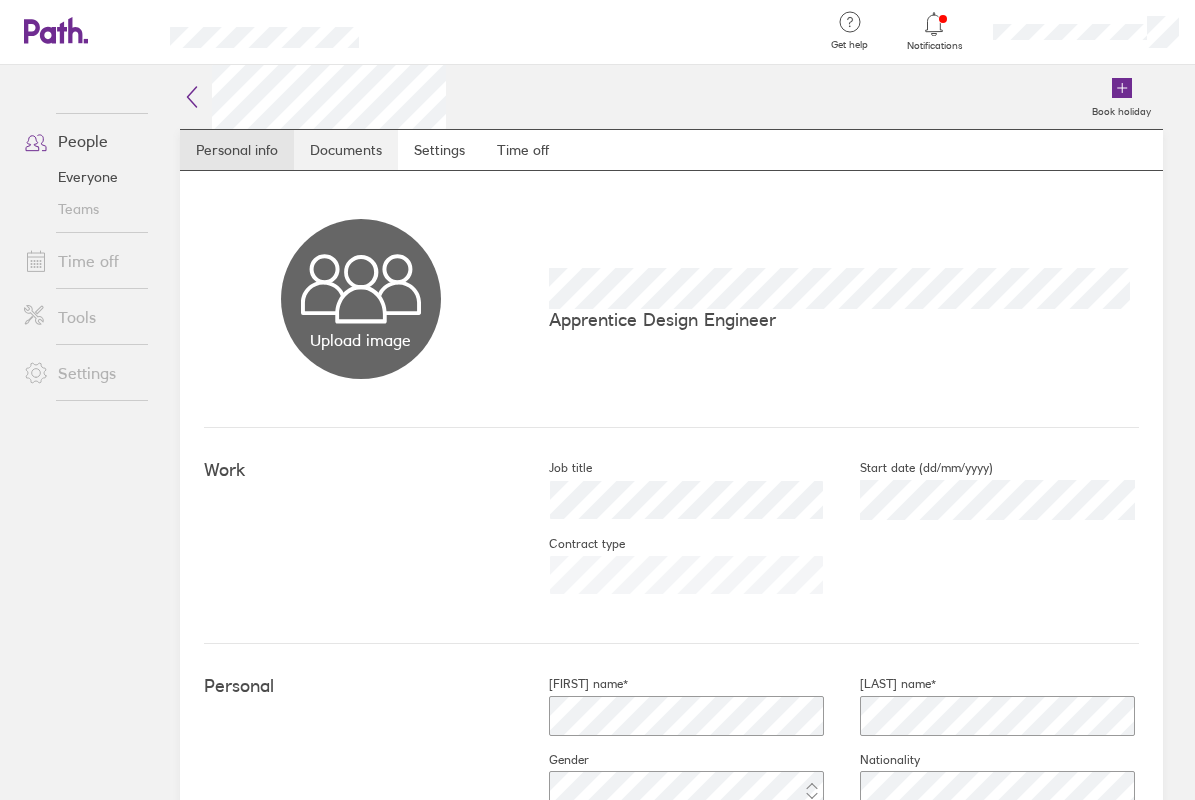 click on "Documents" at bounding box center (346, 150) 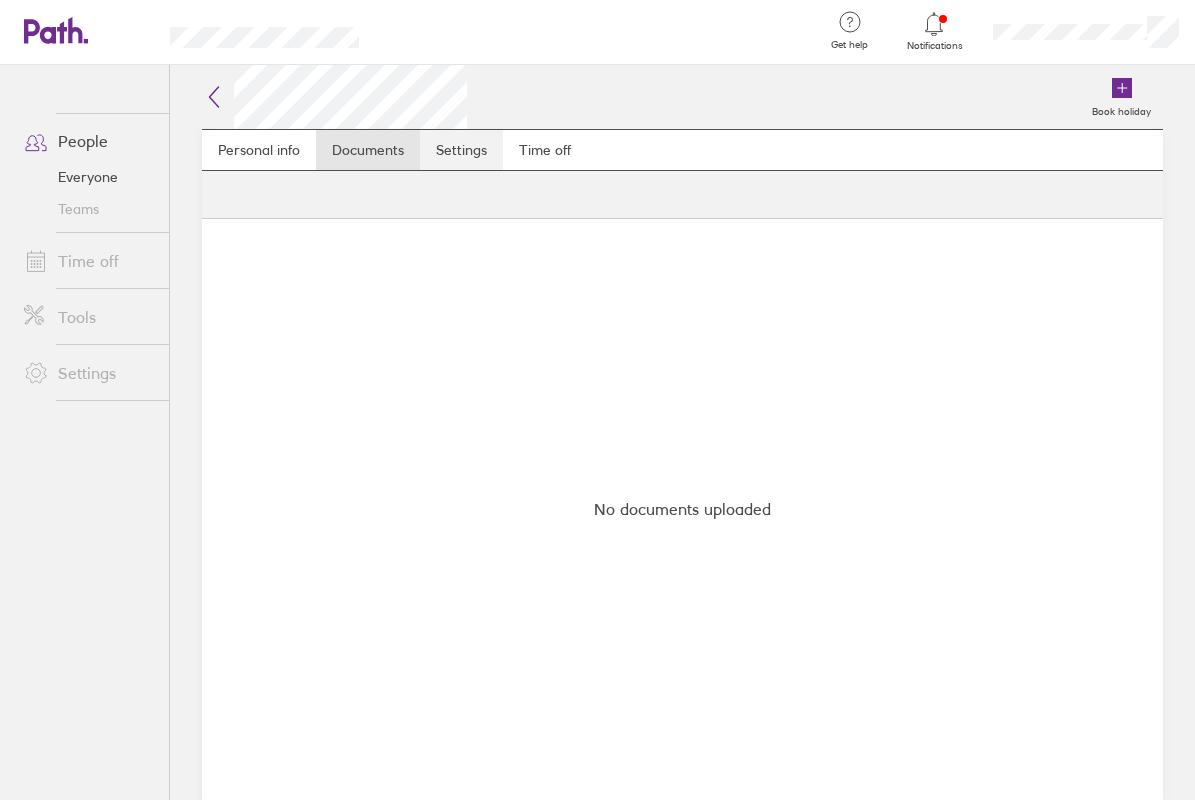click on "Settings" at bounding box center [461, 150] 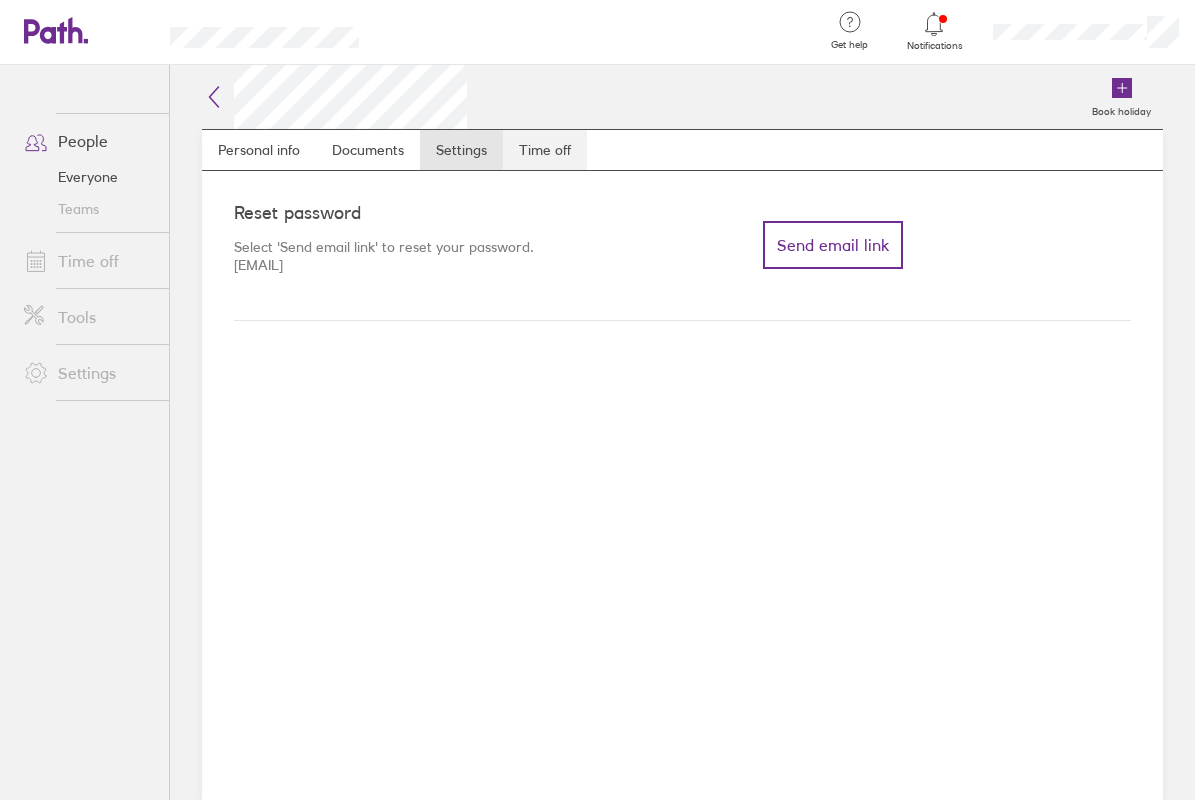 click on "Time off" at bounding box center [545, 150] 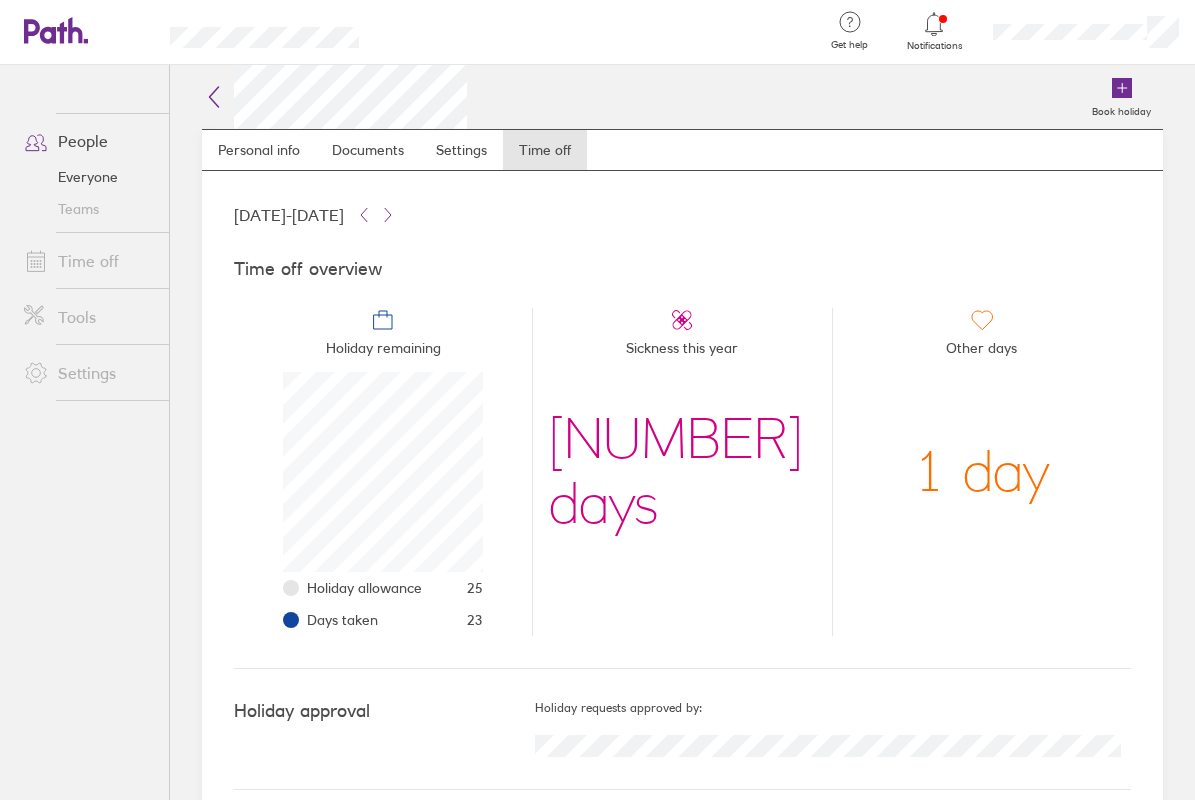 scroll, scrollTop: 999800, scrollLeft: 999800, axis: both 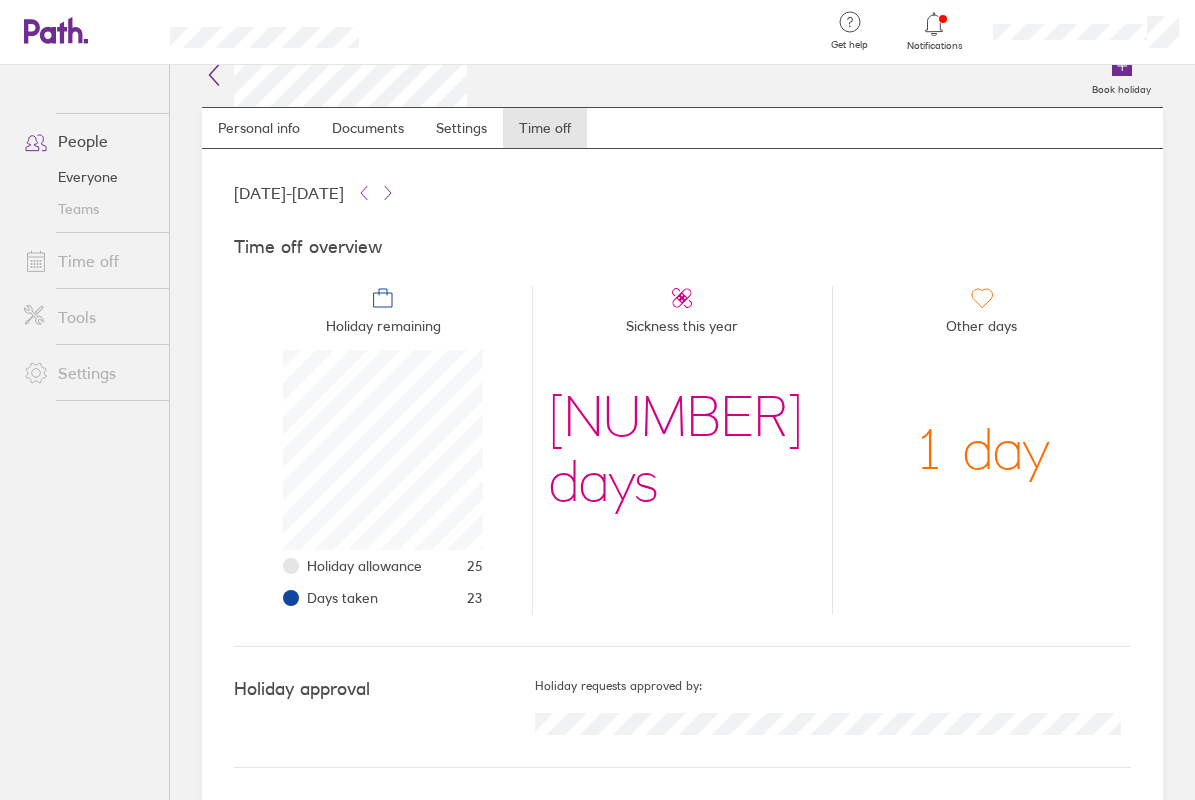 click at bounding box center [364, 193] 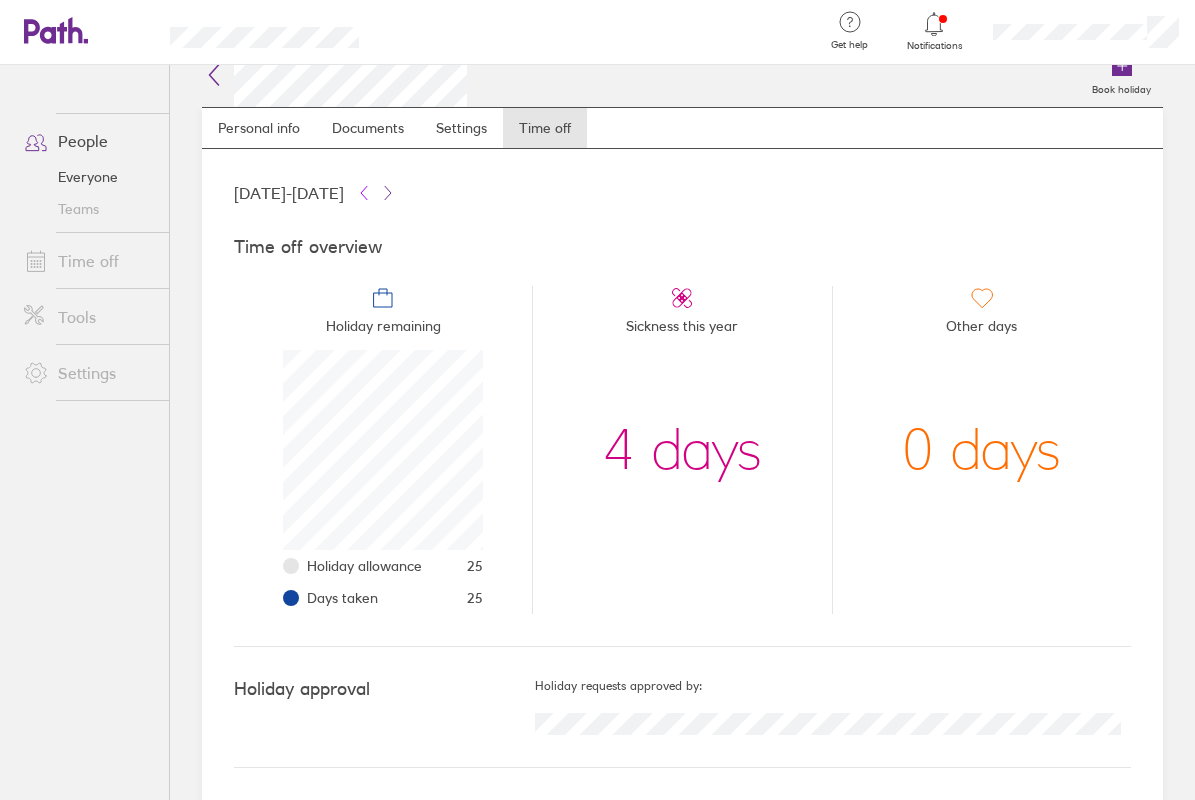 click 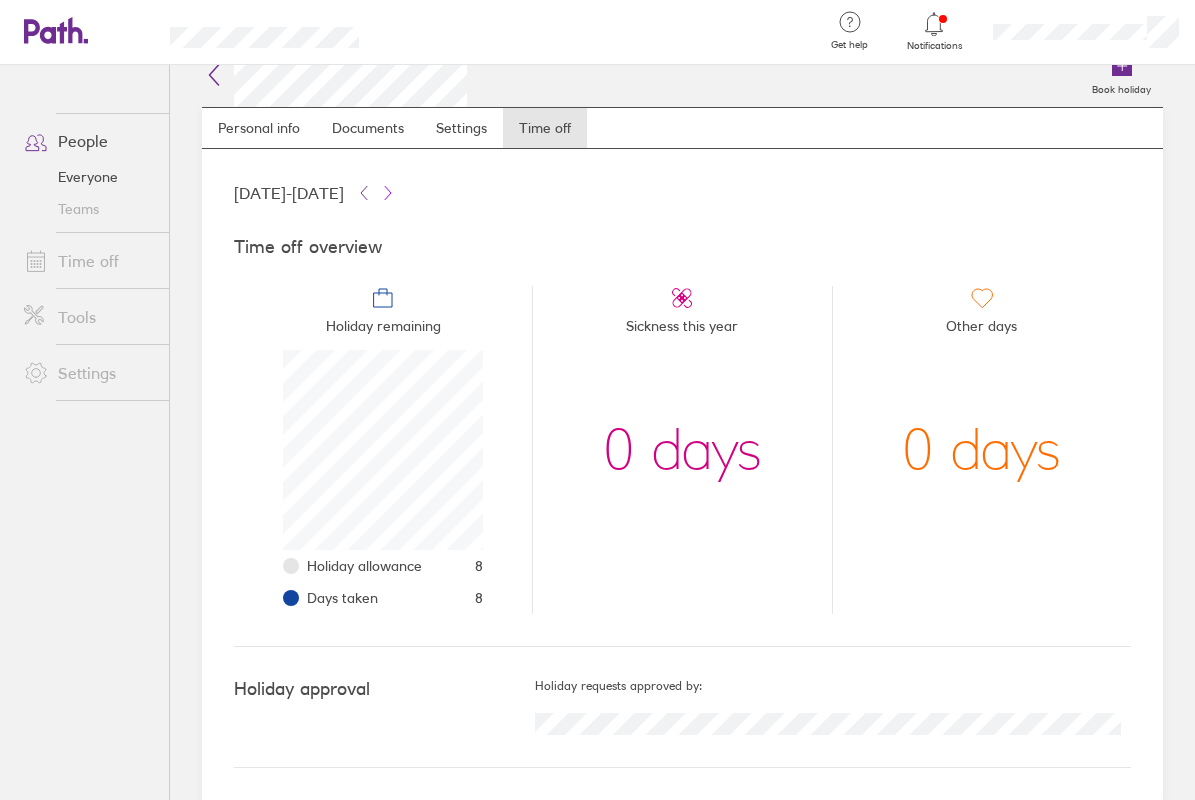 click at bounding box center [388, 193] 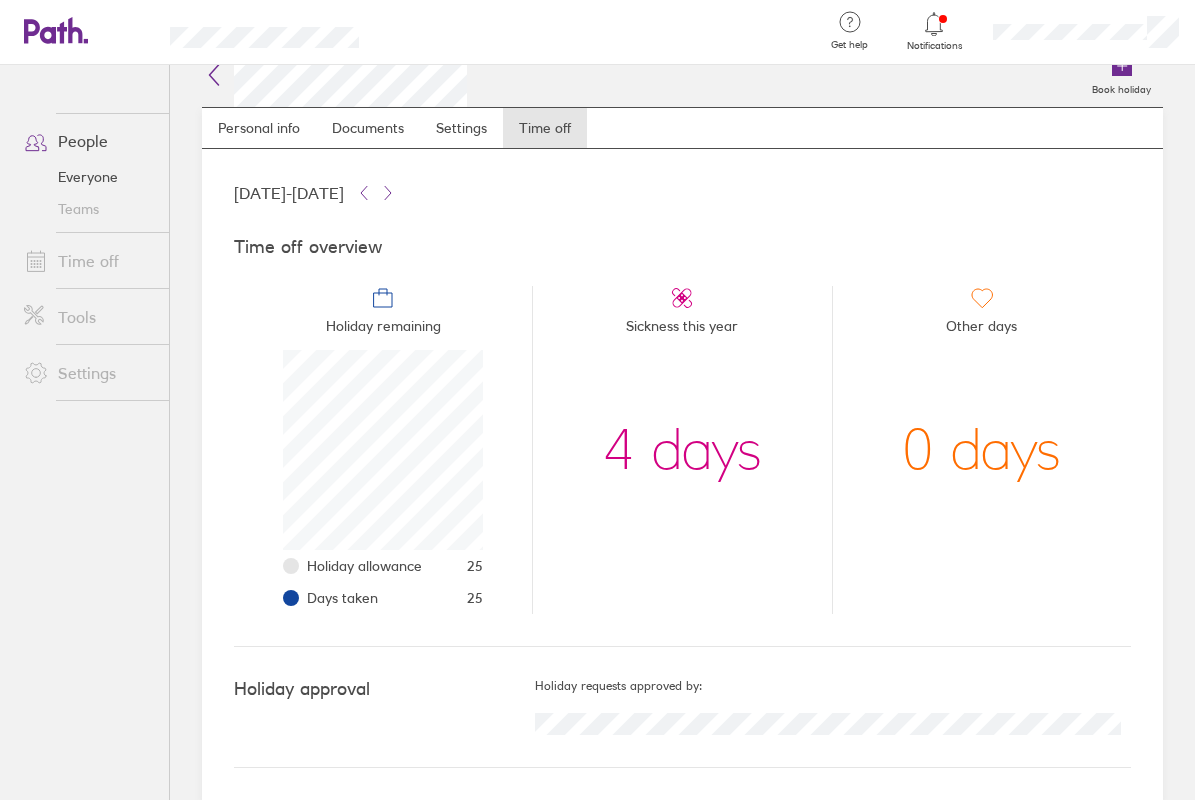 drag, startPoint x: 479, startPoint y: 196, endPoint x: 435, endPoint y: 223, distance: 51.62364 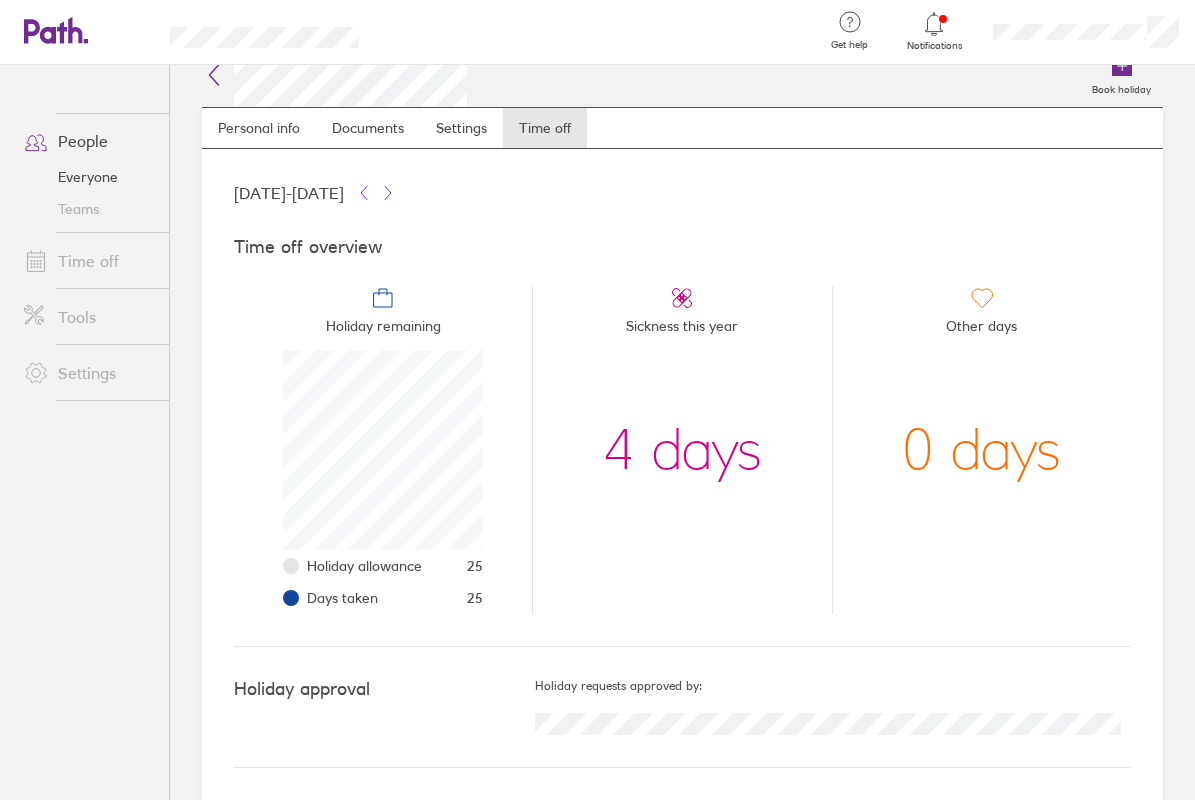 click 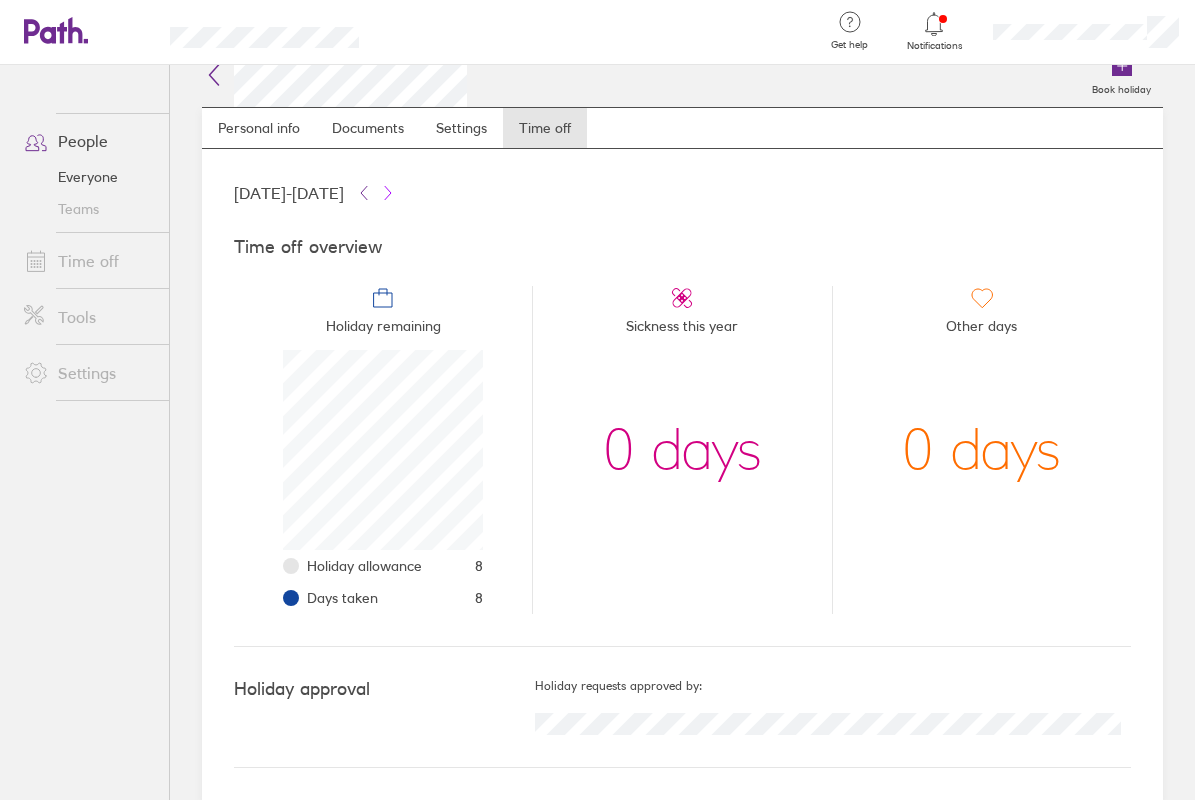 click 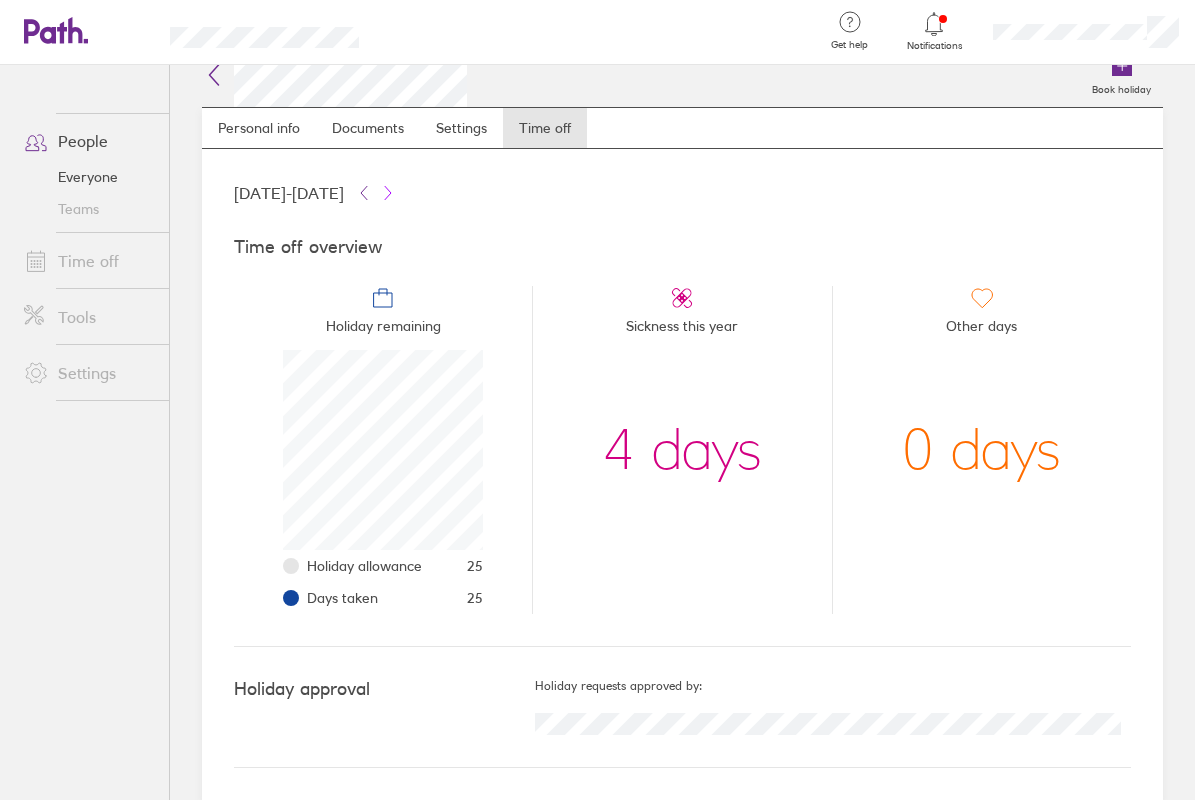click 